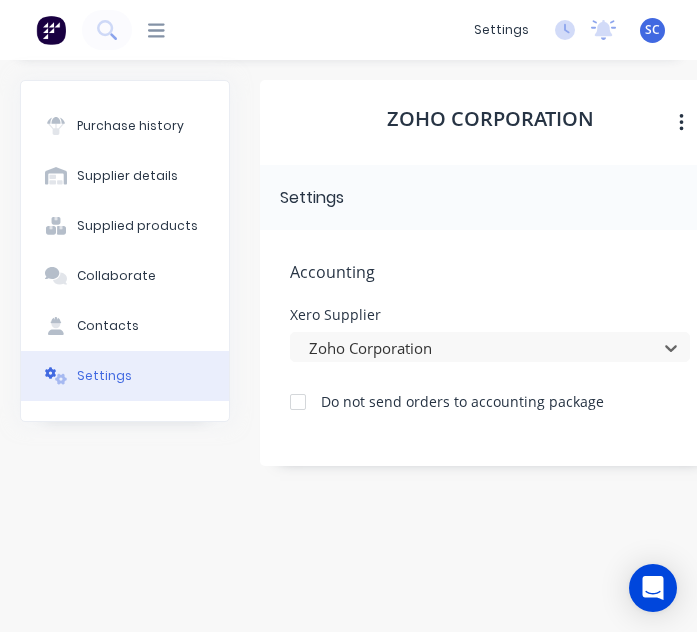 scroll, scrollTop: 0, scrollLeft: 0, axis: both 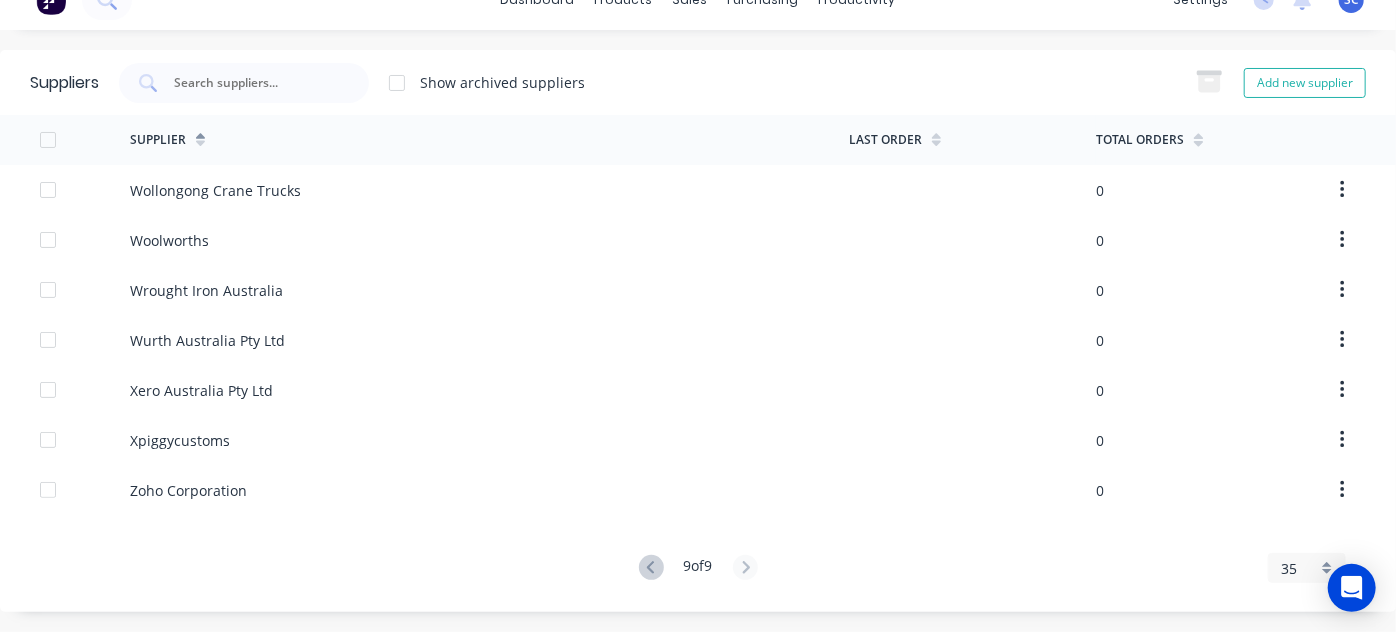 click on "SC" at bounding box center (1351, 0) 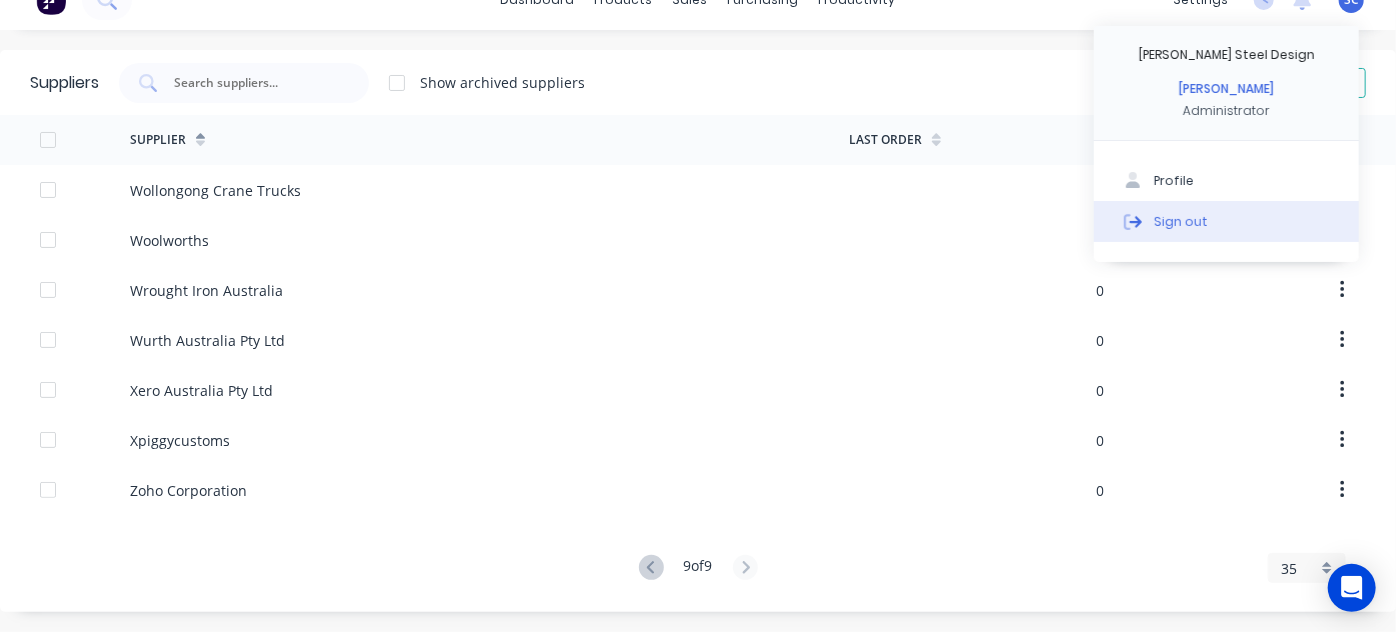 click on "Sign out" at bounding box center (1226, 221) 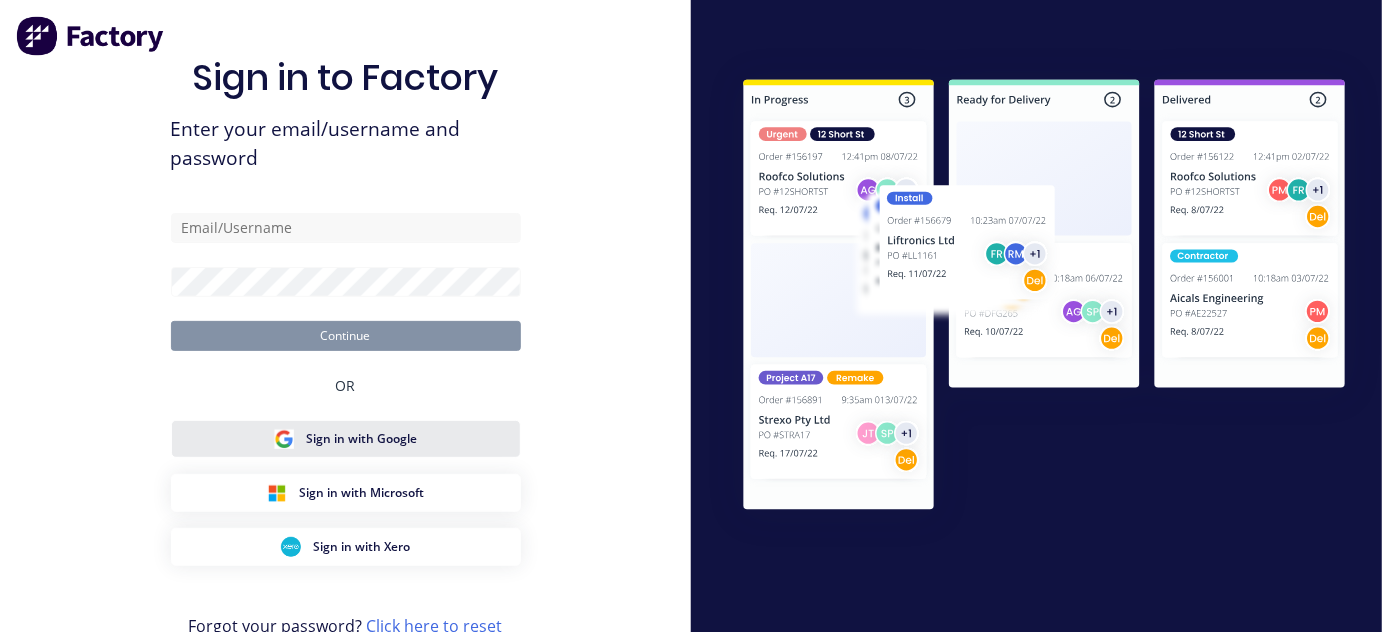 click on "Sign in with Google" at bounding box center (361, 439) 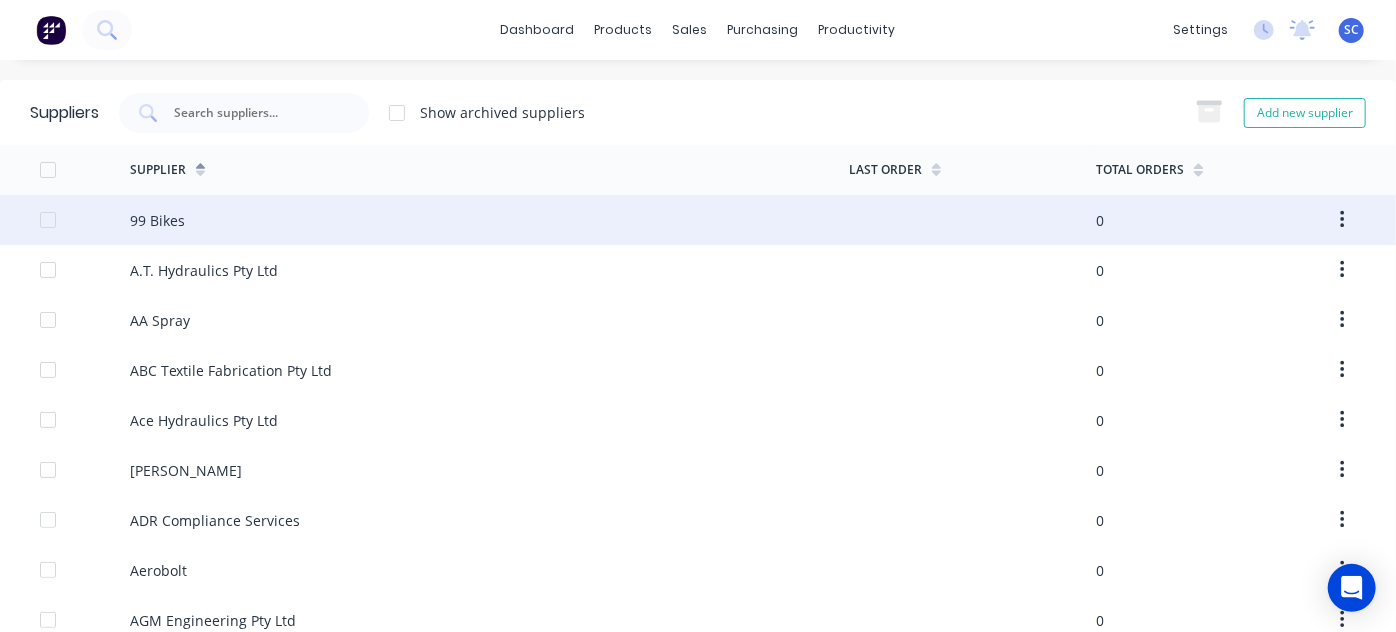 click on "99 Bikes" at bounding box center [489, 220] 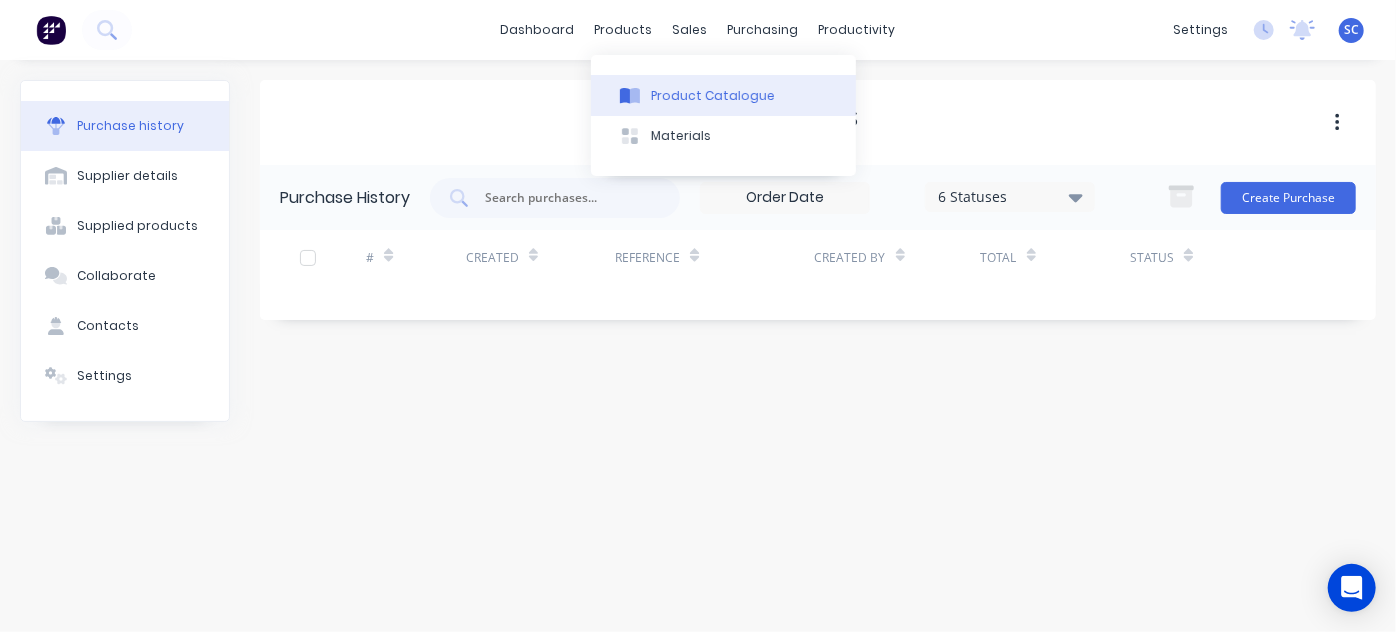 click on "Product Catalogue" at bounding box center [713, 96] 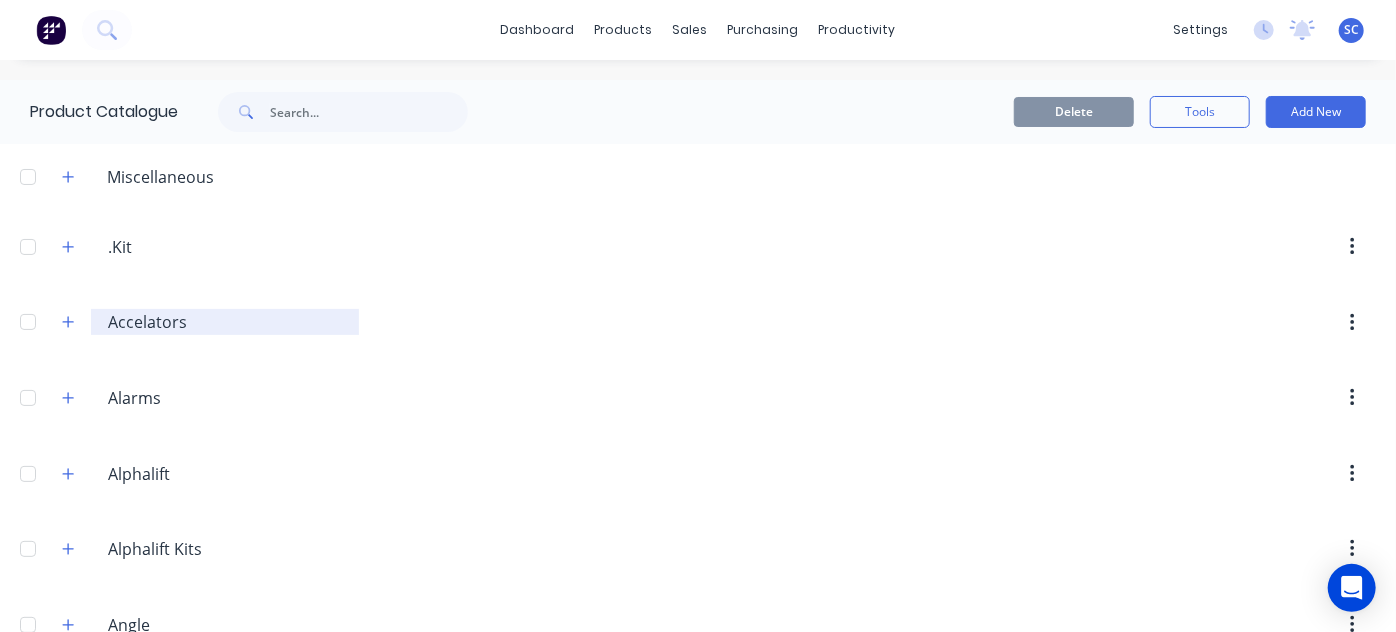 click on "Accelators" at bounding box center [226, 322] 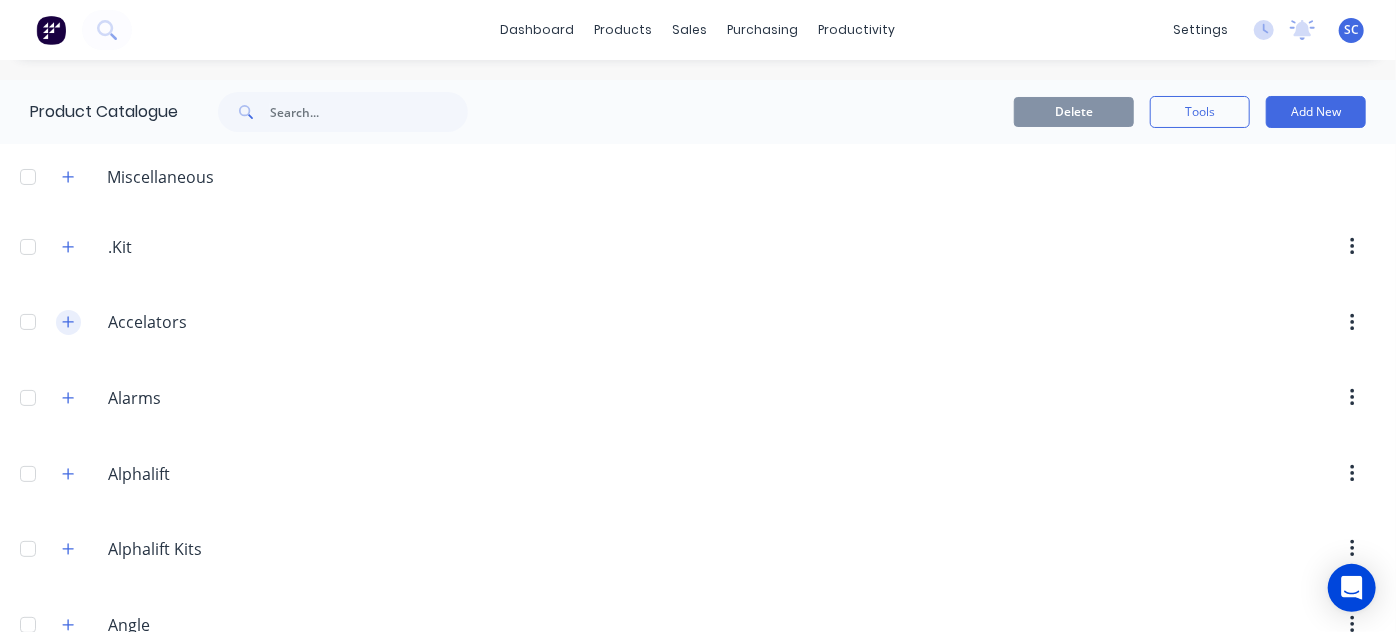 click 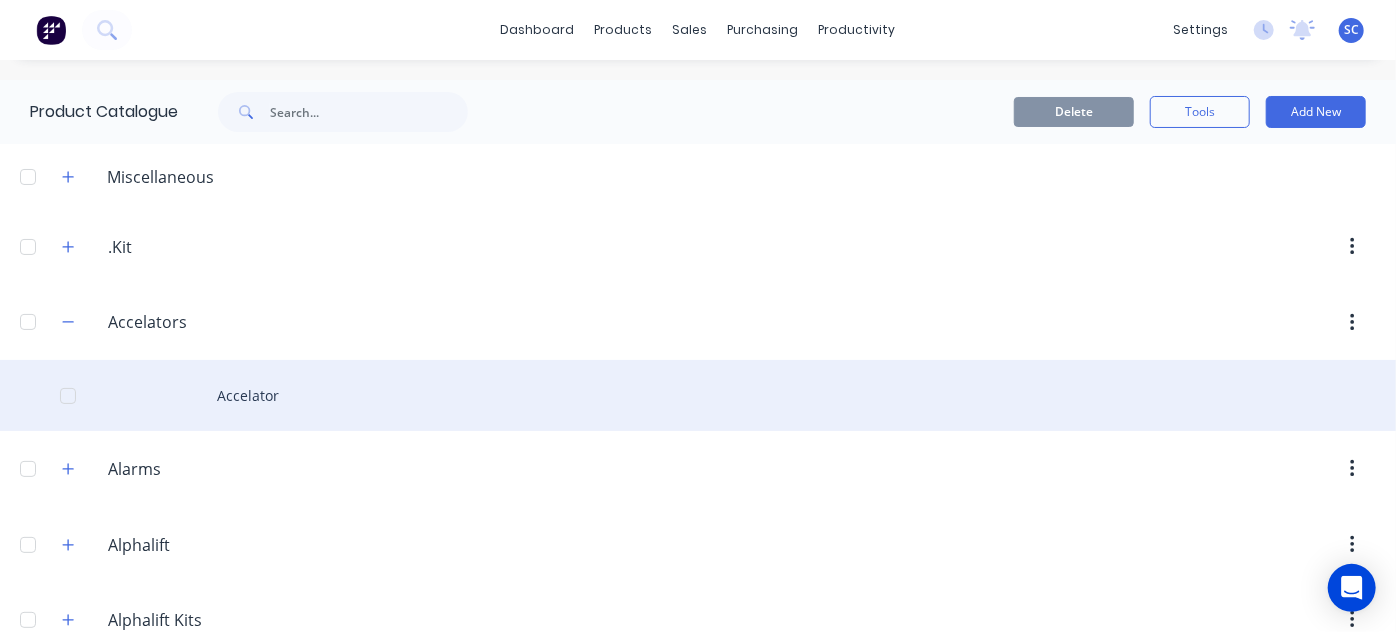 click on "Accelator" at bounding box center [698, 395] 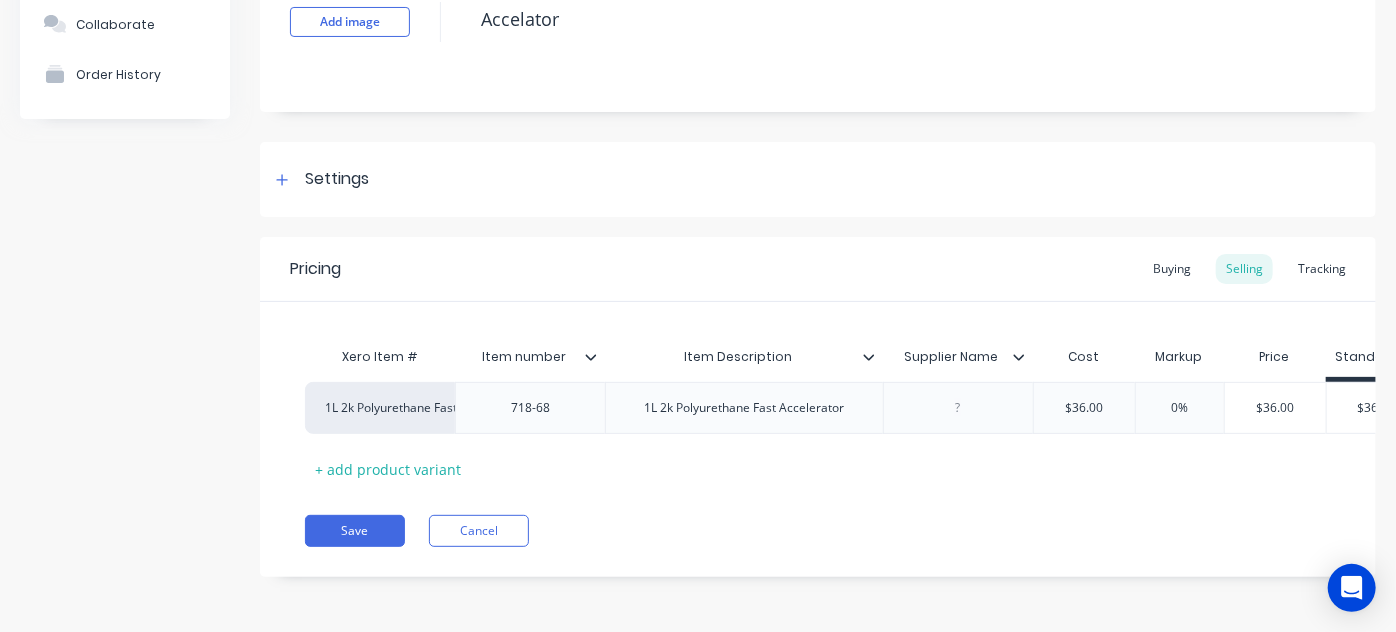 scroll, scrollTop: 165, scrollLeft: 0, axis: vertical 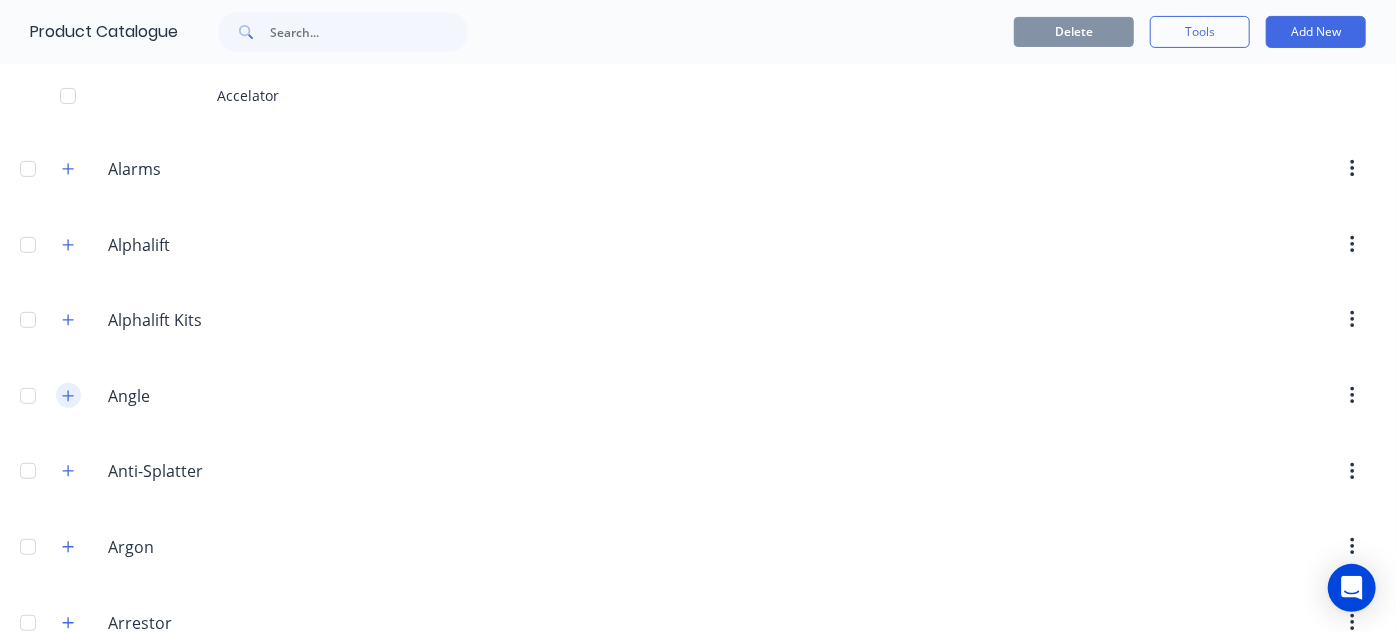 click 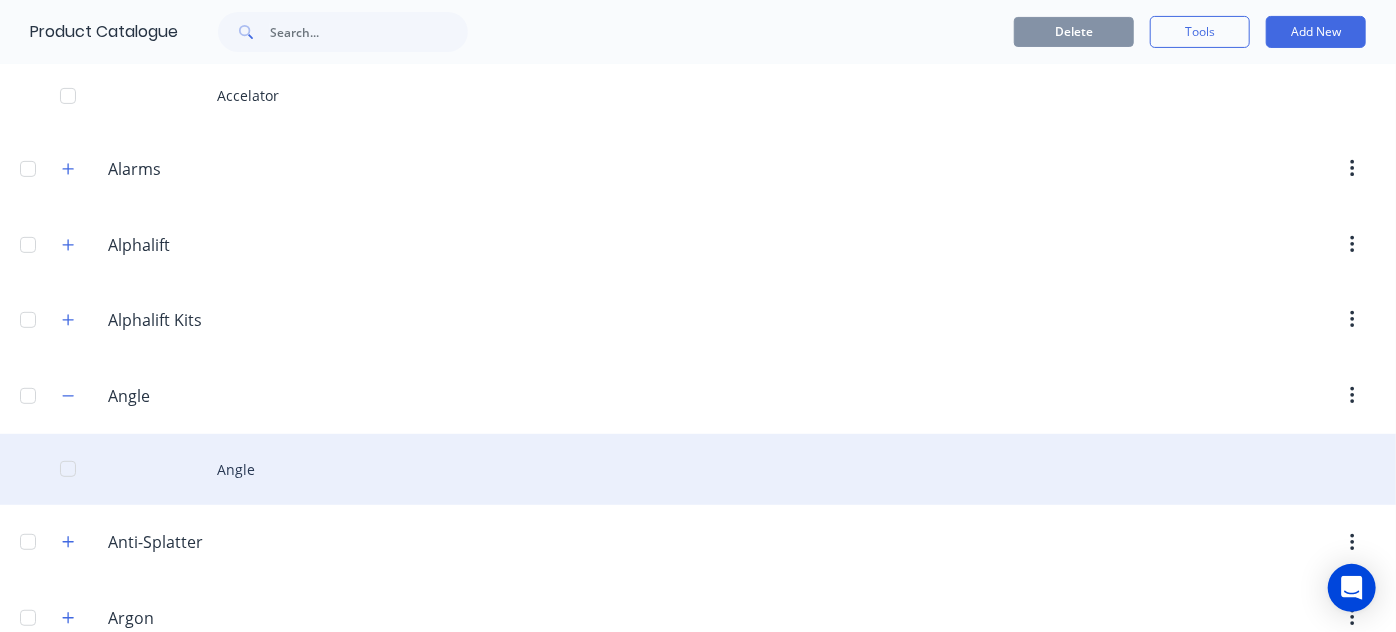 click on "Angle" at bounding box center (698, 469) 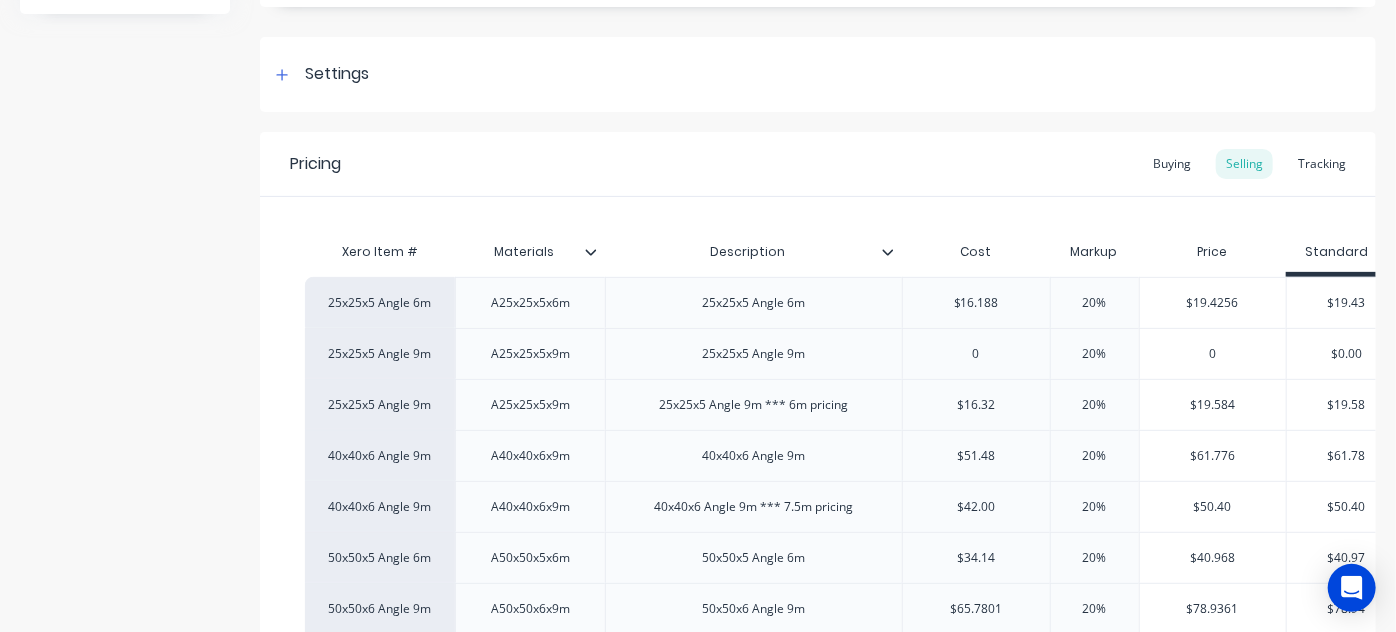 scroll, scrollTop: 261, scrollLeft: 0, axis: vertical 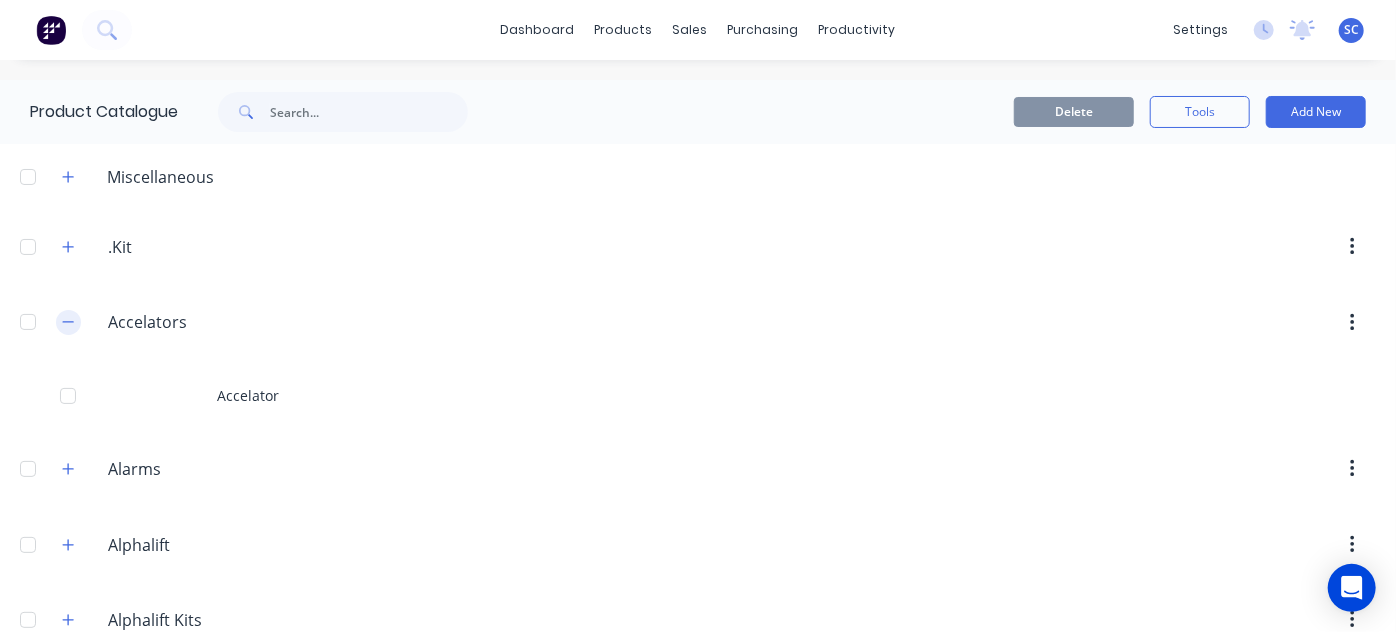 click 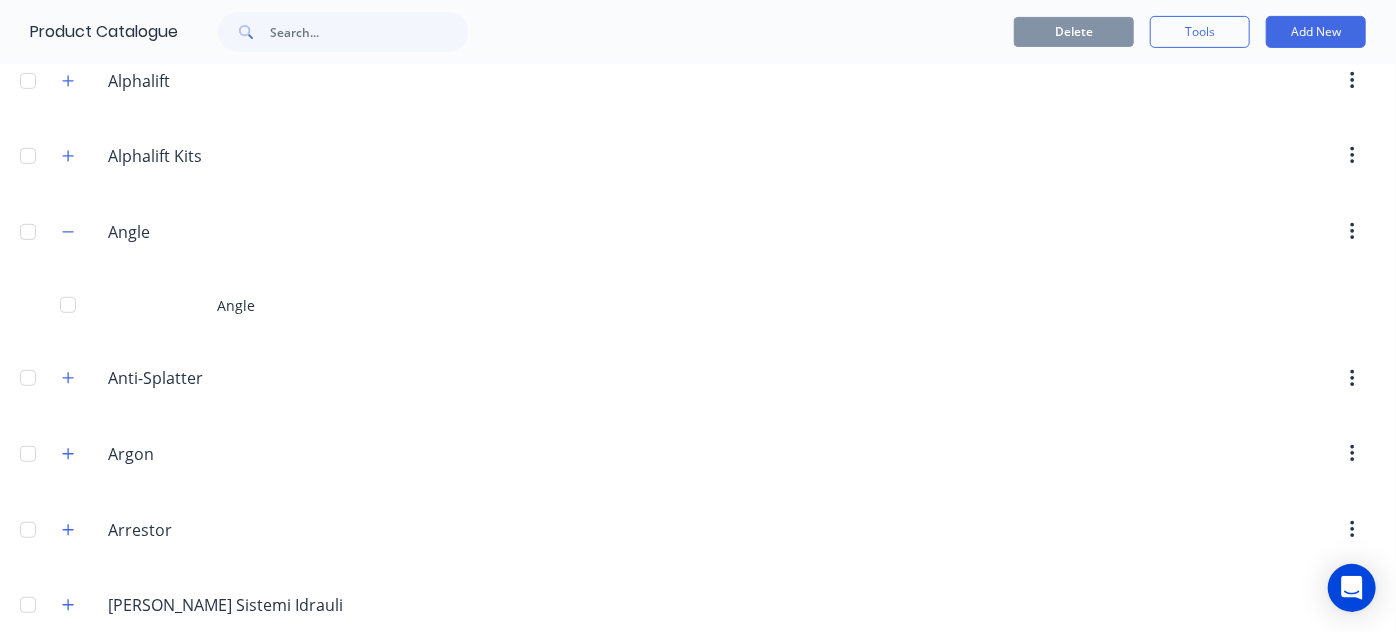 scroll, scrollTop: 394, scrollLeft: 0, axis: vertical 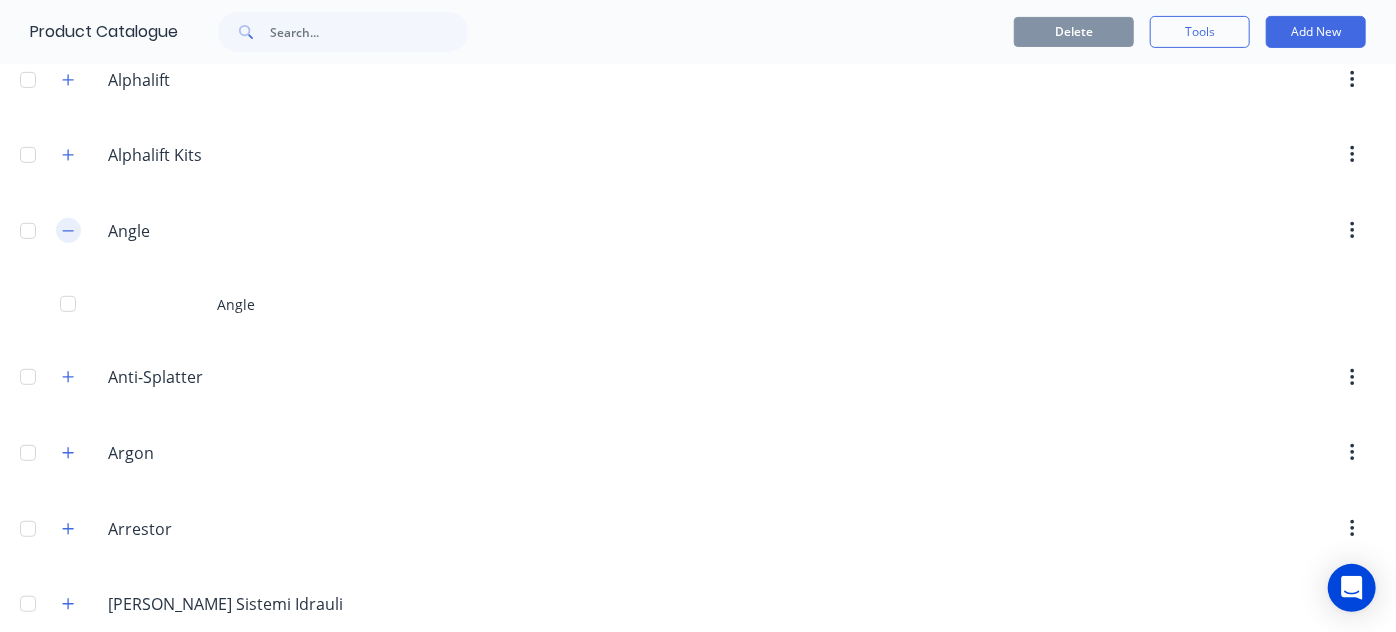 click 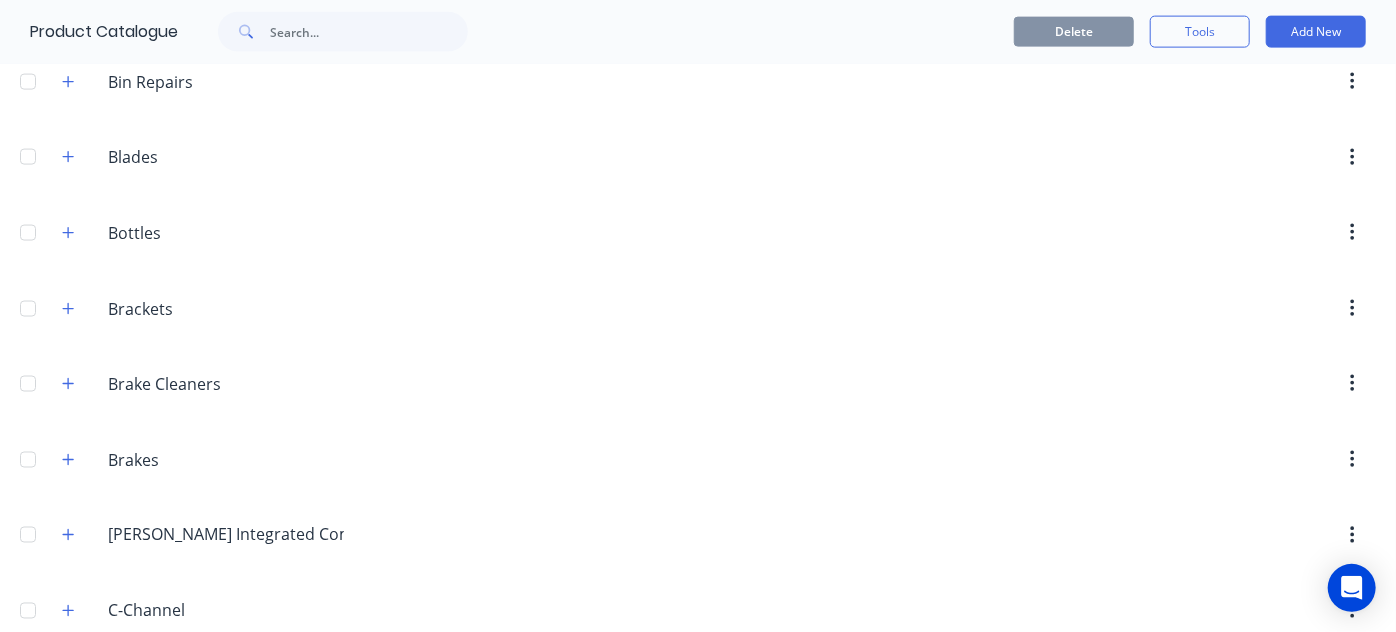 scroll, scrollTop: 1818, scrollLeft: 0, axis: vertical 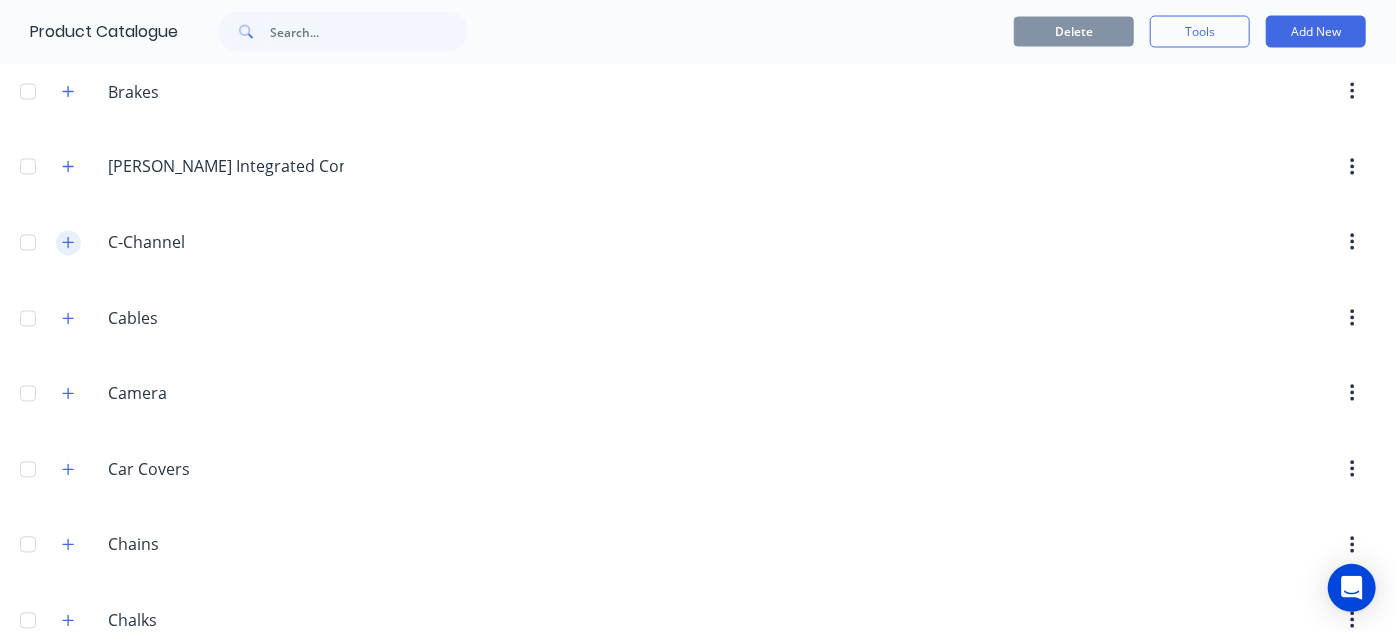 click 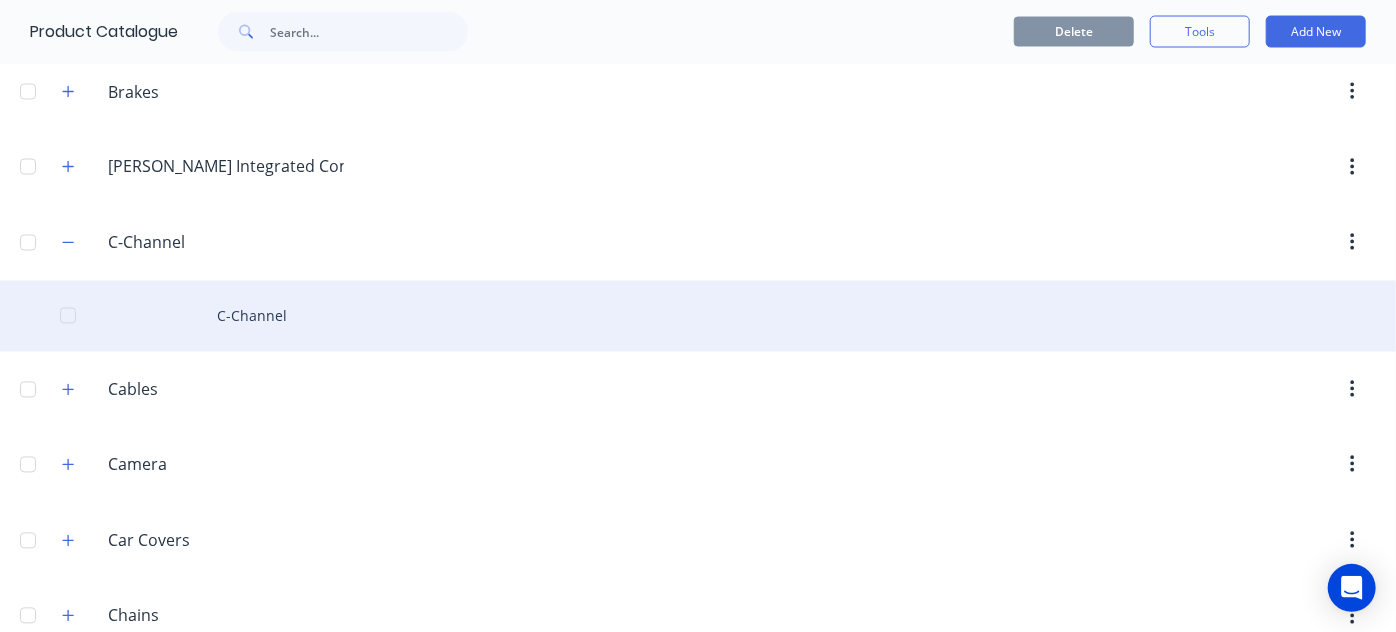 click on "C-Channel" at bounding box center (698, 316) 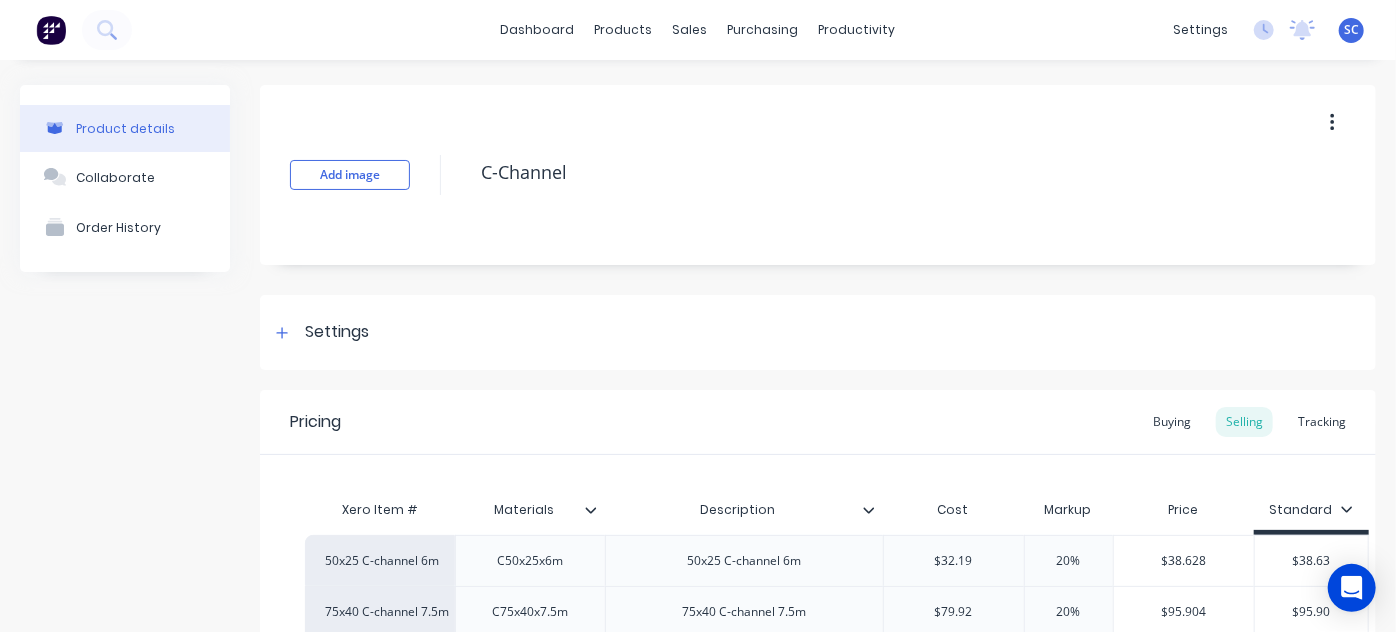 scroll, scrollTop: 454, scrollLeft: 0, axis: vertical 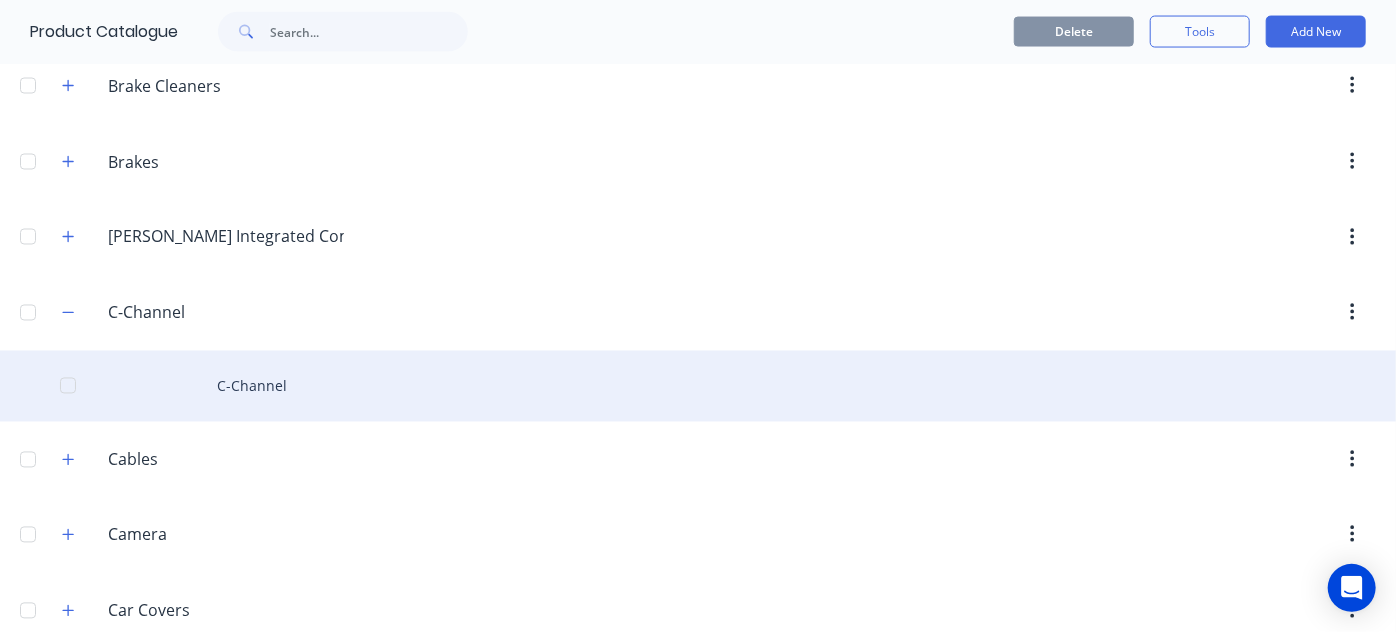 click on "C-Channel" at bounding box center (698, 386) 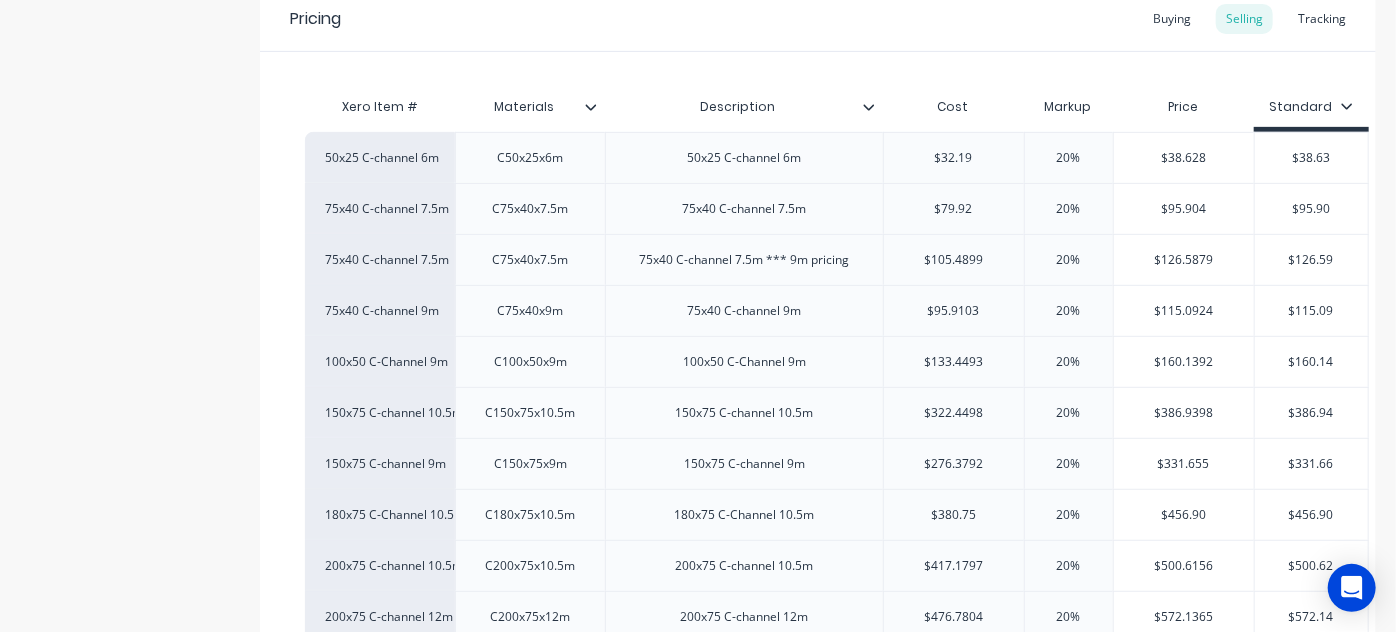 scroll, scrollTop: 395, scrollLeft: 0, axis: vertical 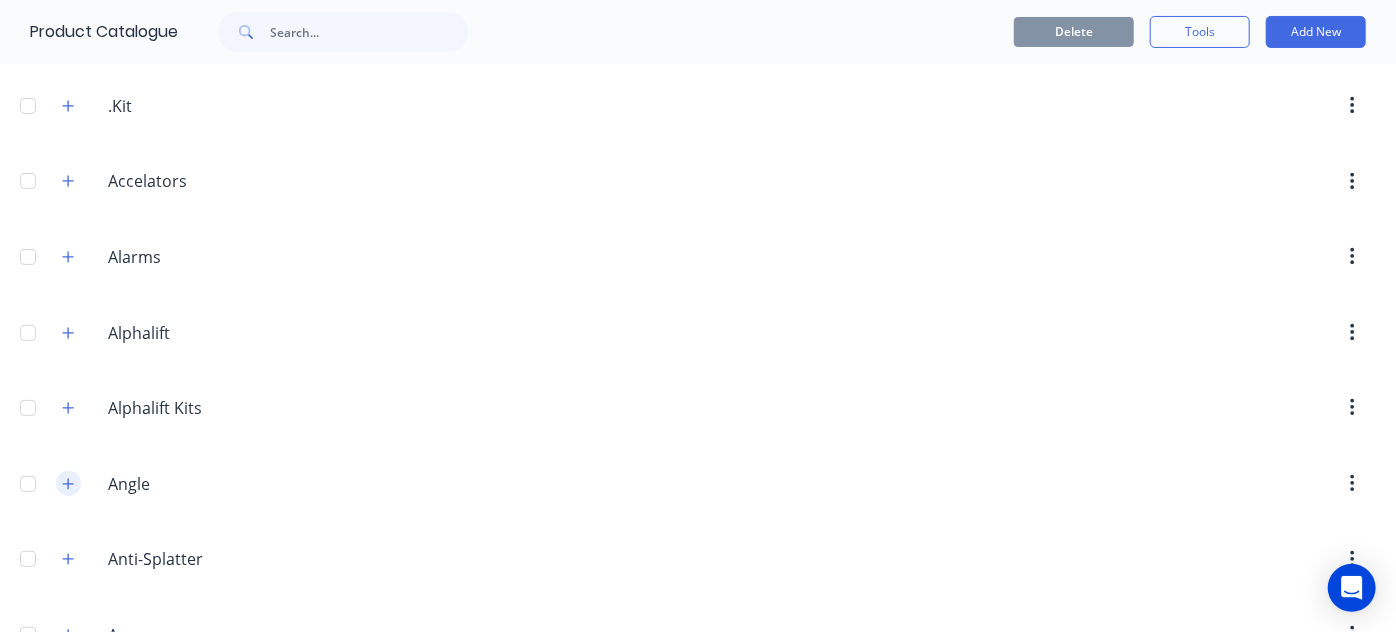 click 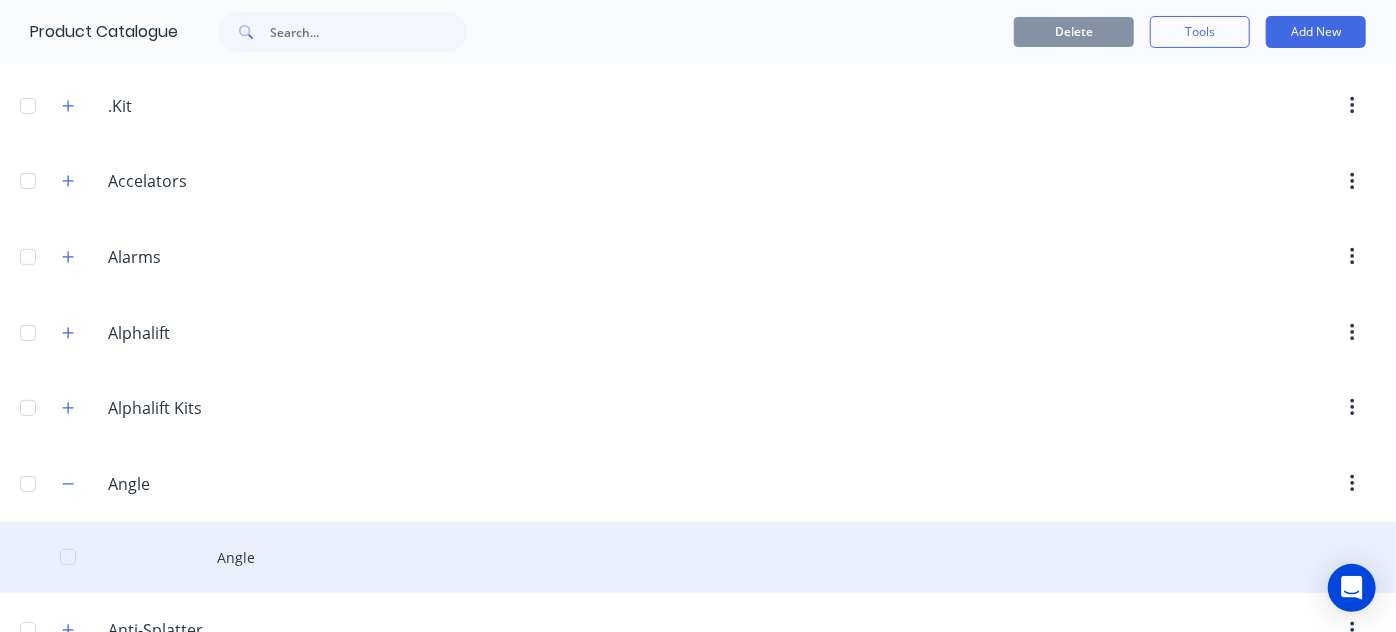click on "Angle" at bounding box center (698, 557) 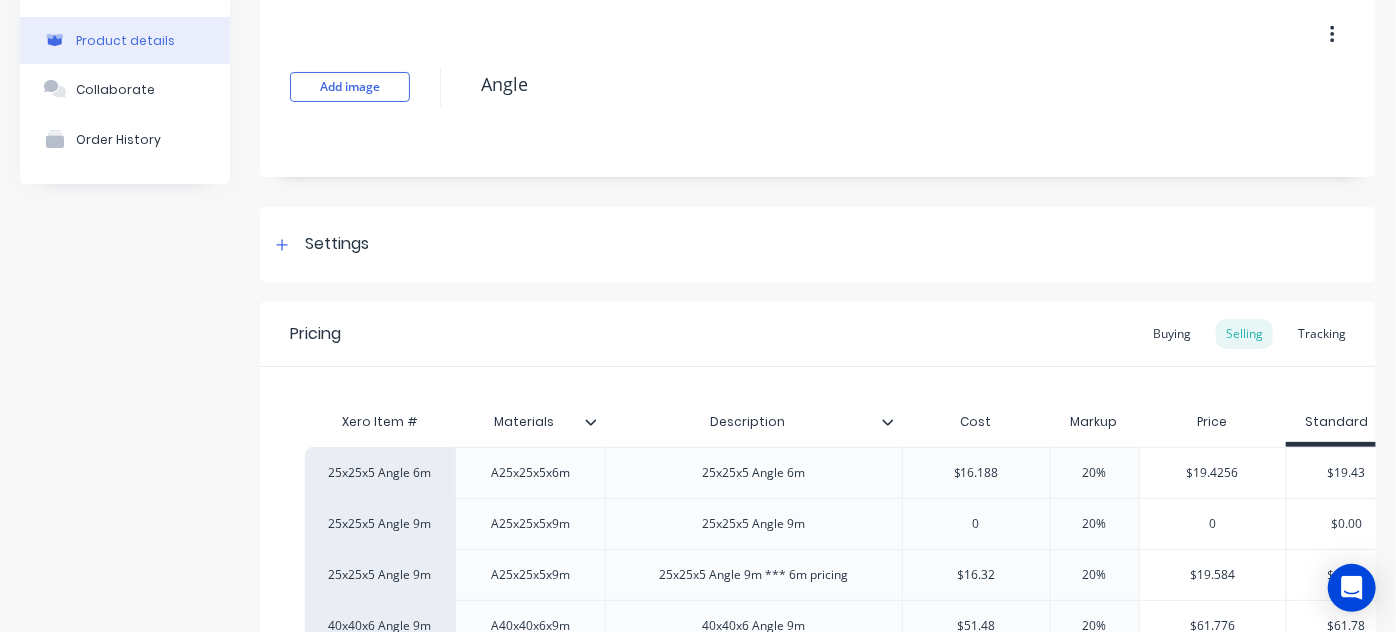 scroll, scrollTop: 87, scrollLeft: 0, axis: vertical 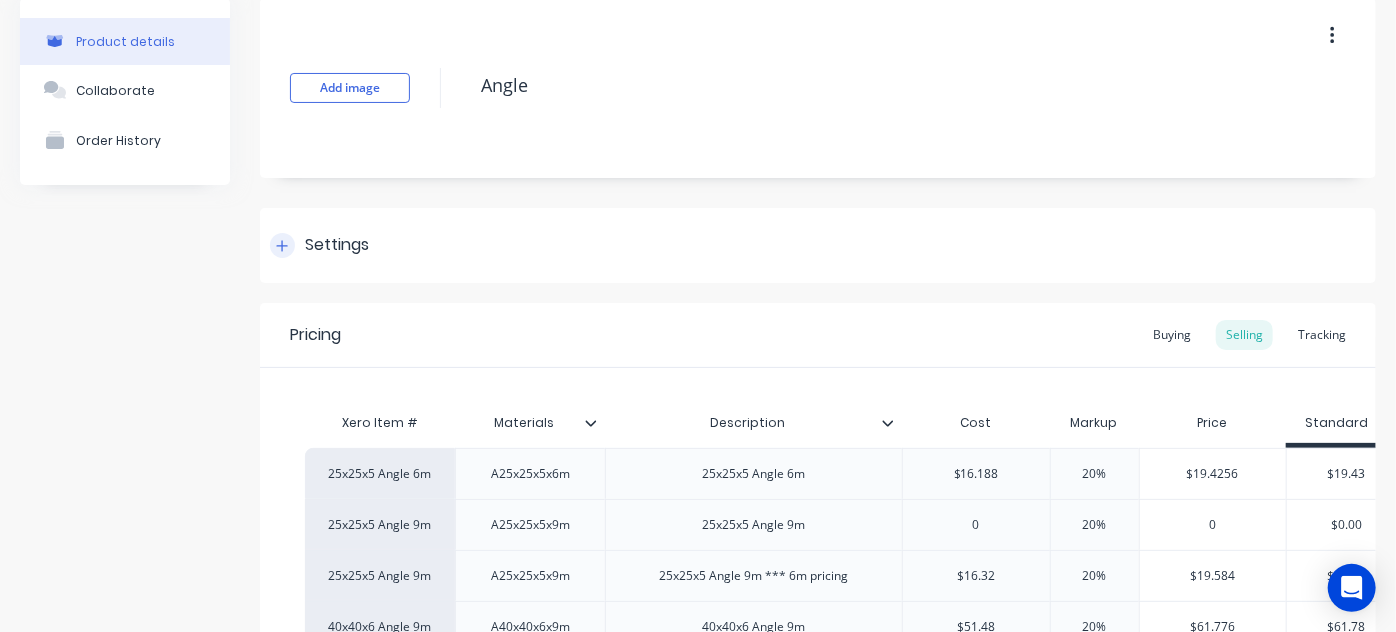click 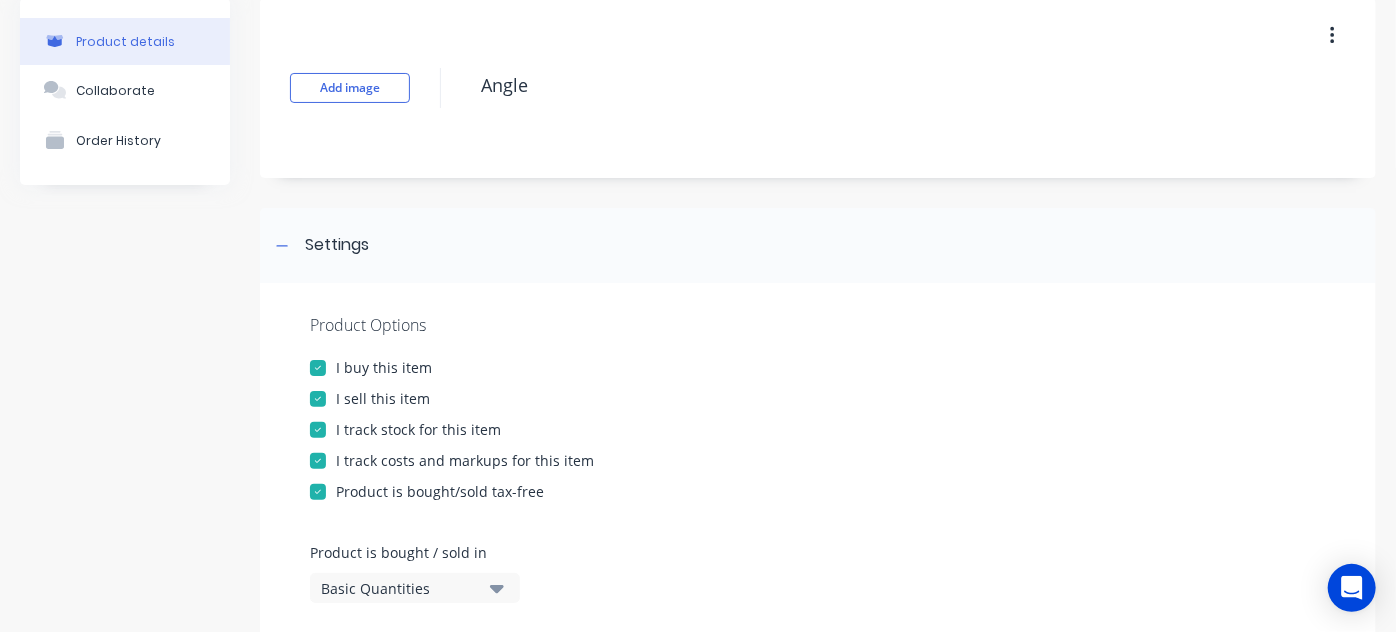 type on "x" 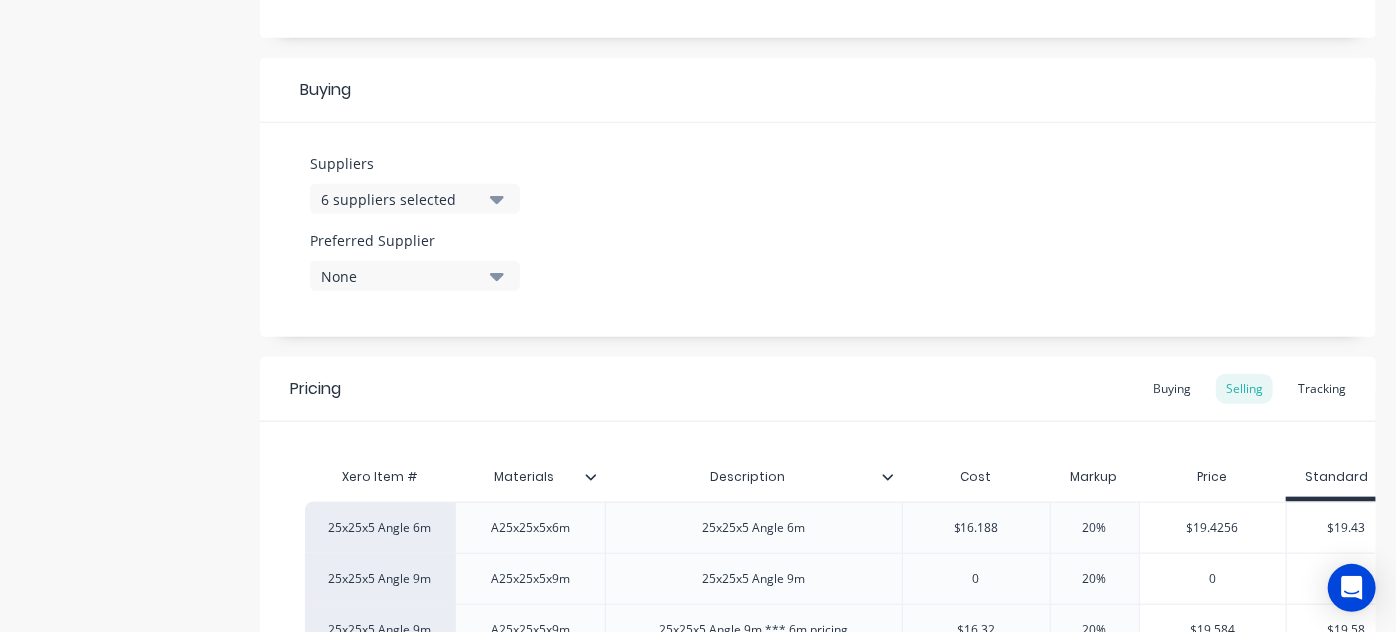 scroll, scrollTop: 855, scrollLeft: 0, axis: vertical 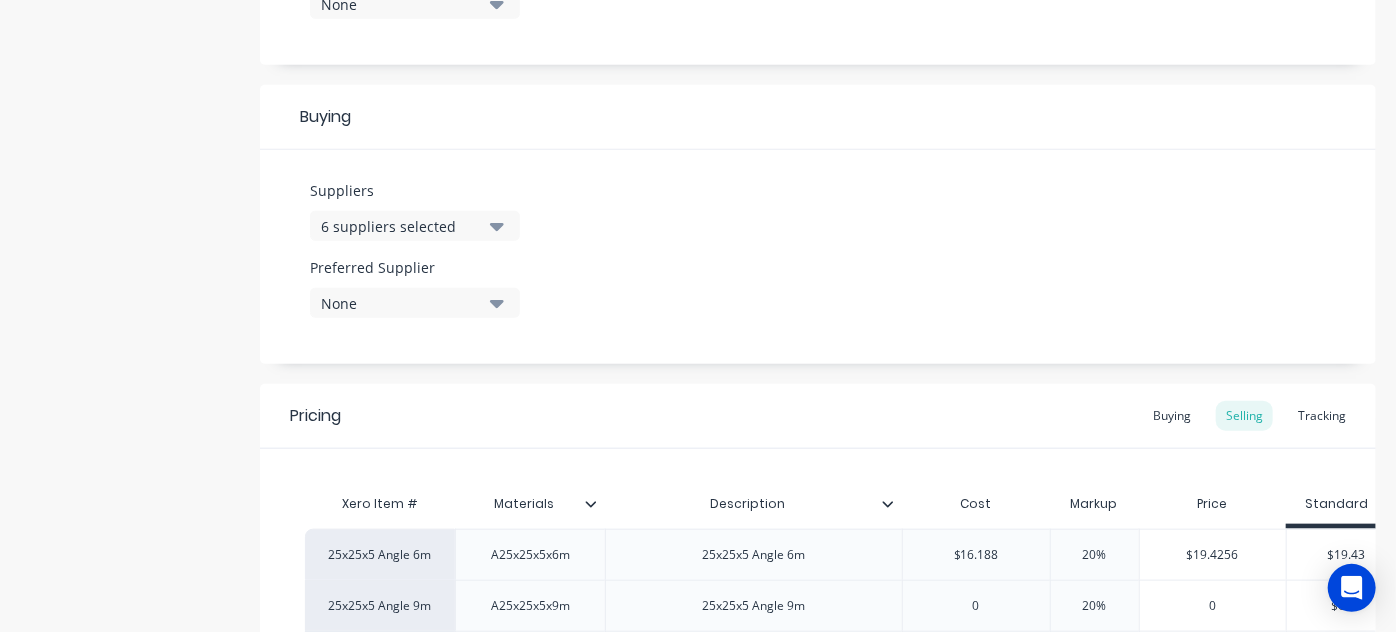 click on "6 suppliers selected" at bounding box center (401, 226) 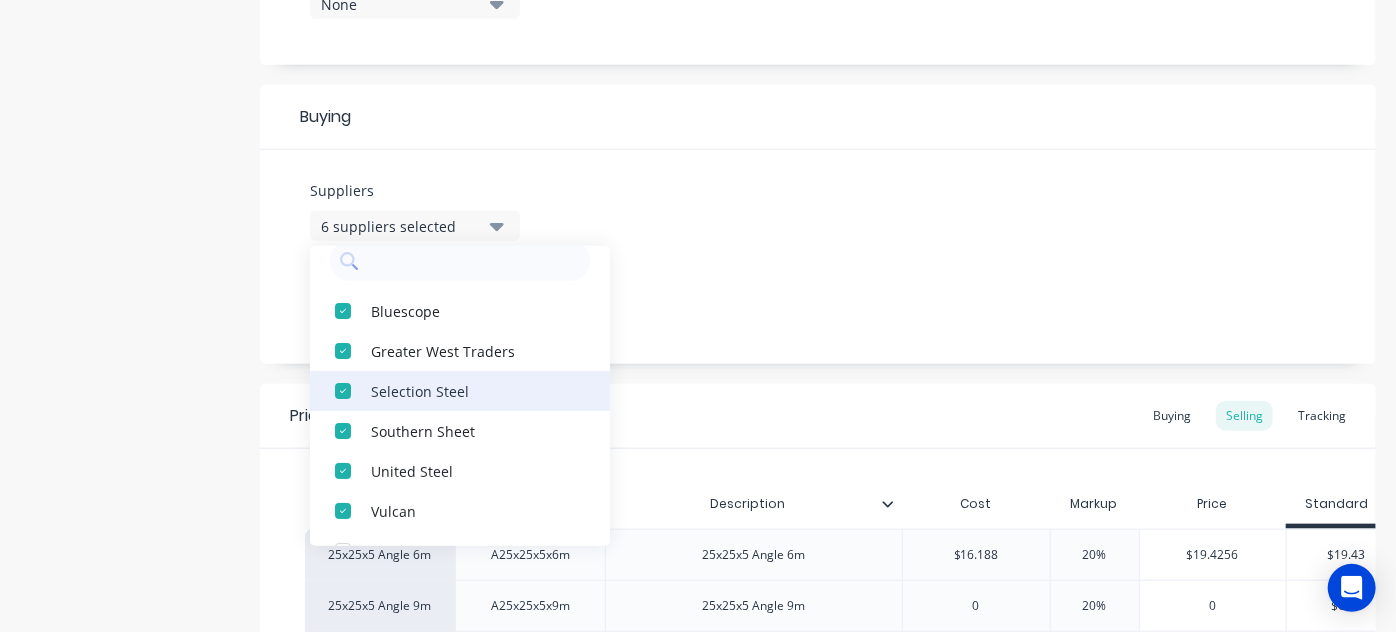 scroll, scrollTop: 0, scrollLeft: 0, axis: both 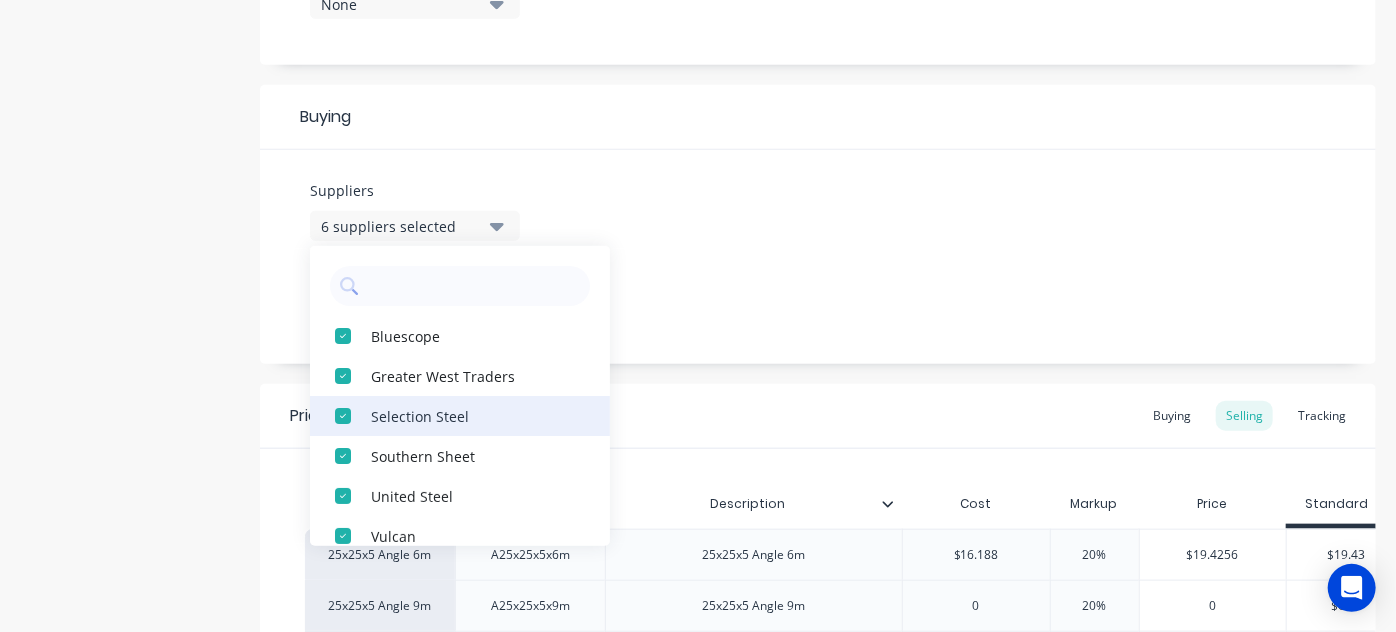type 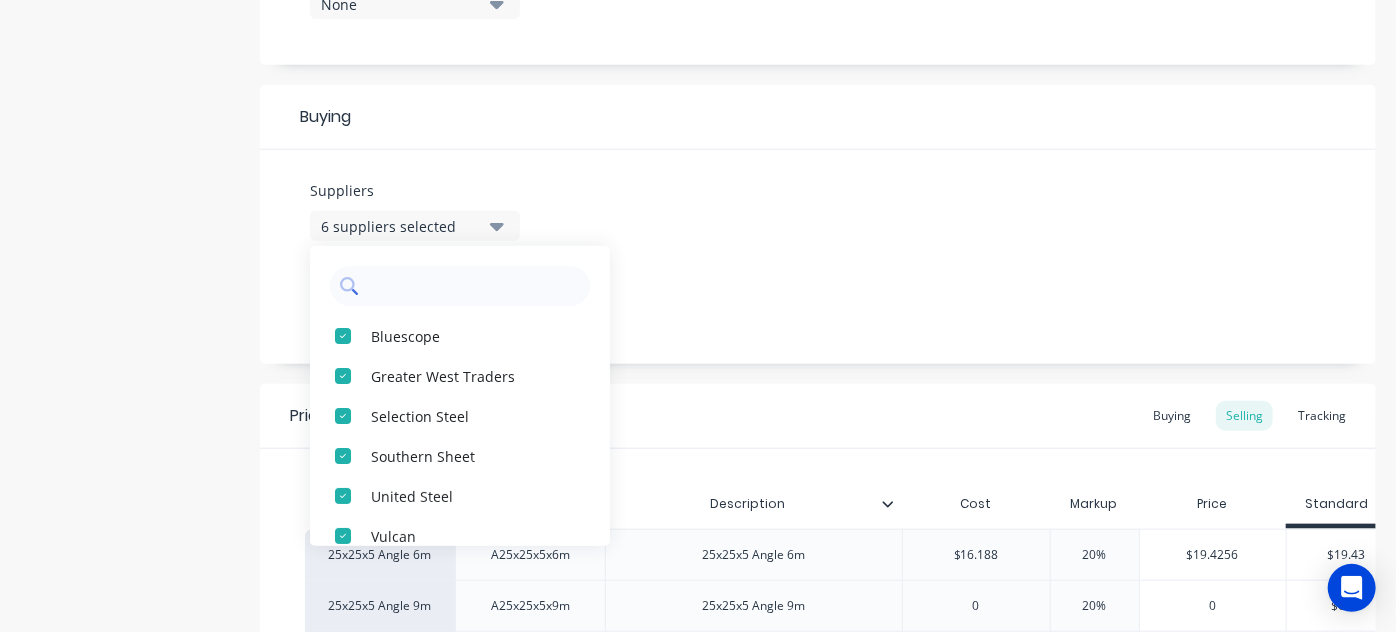 click at bounding box center [474, 286] 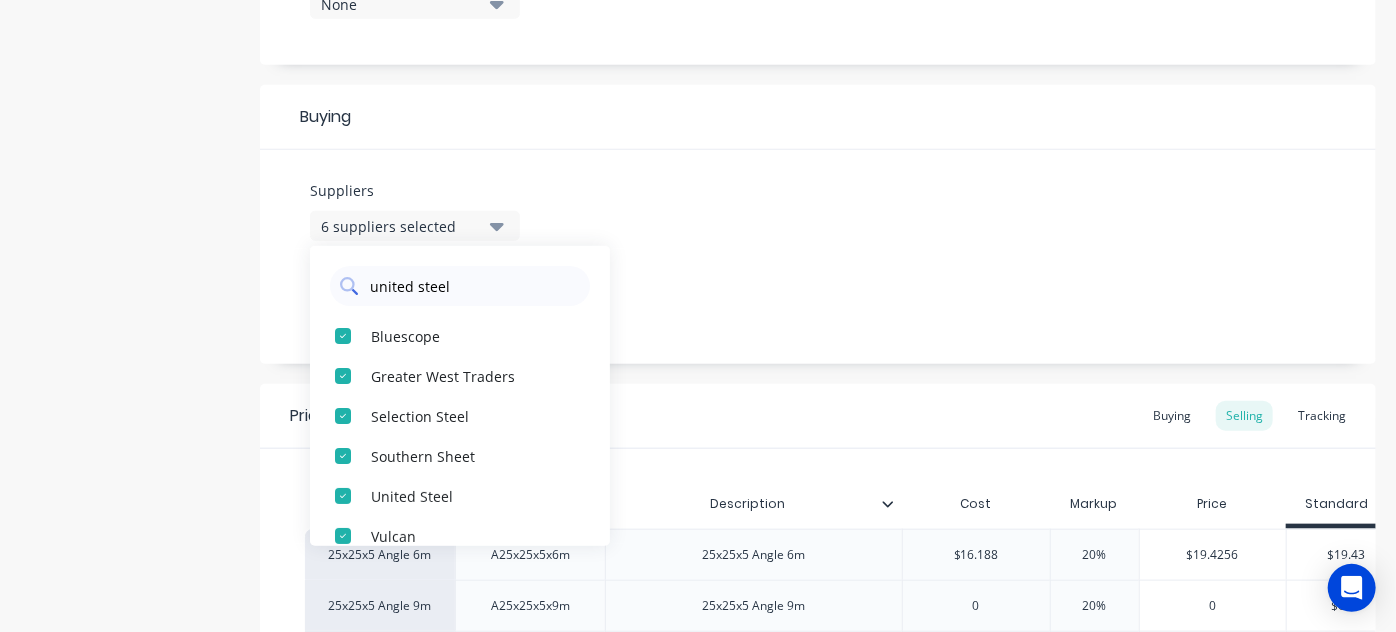 type on "united steel" 